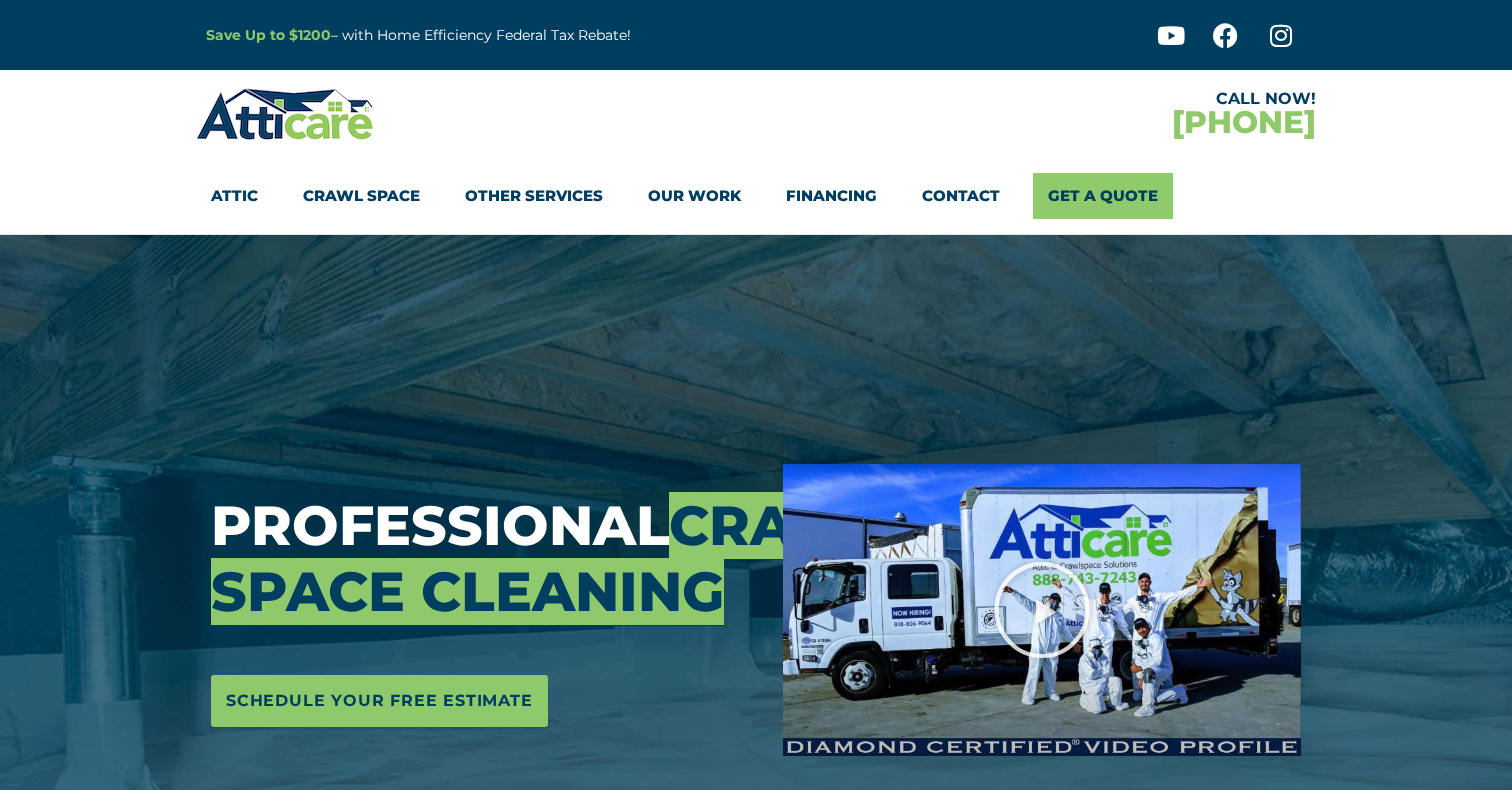 scroll, scrollTop: 97, scrollLeft: 0, axis: vertical 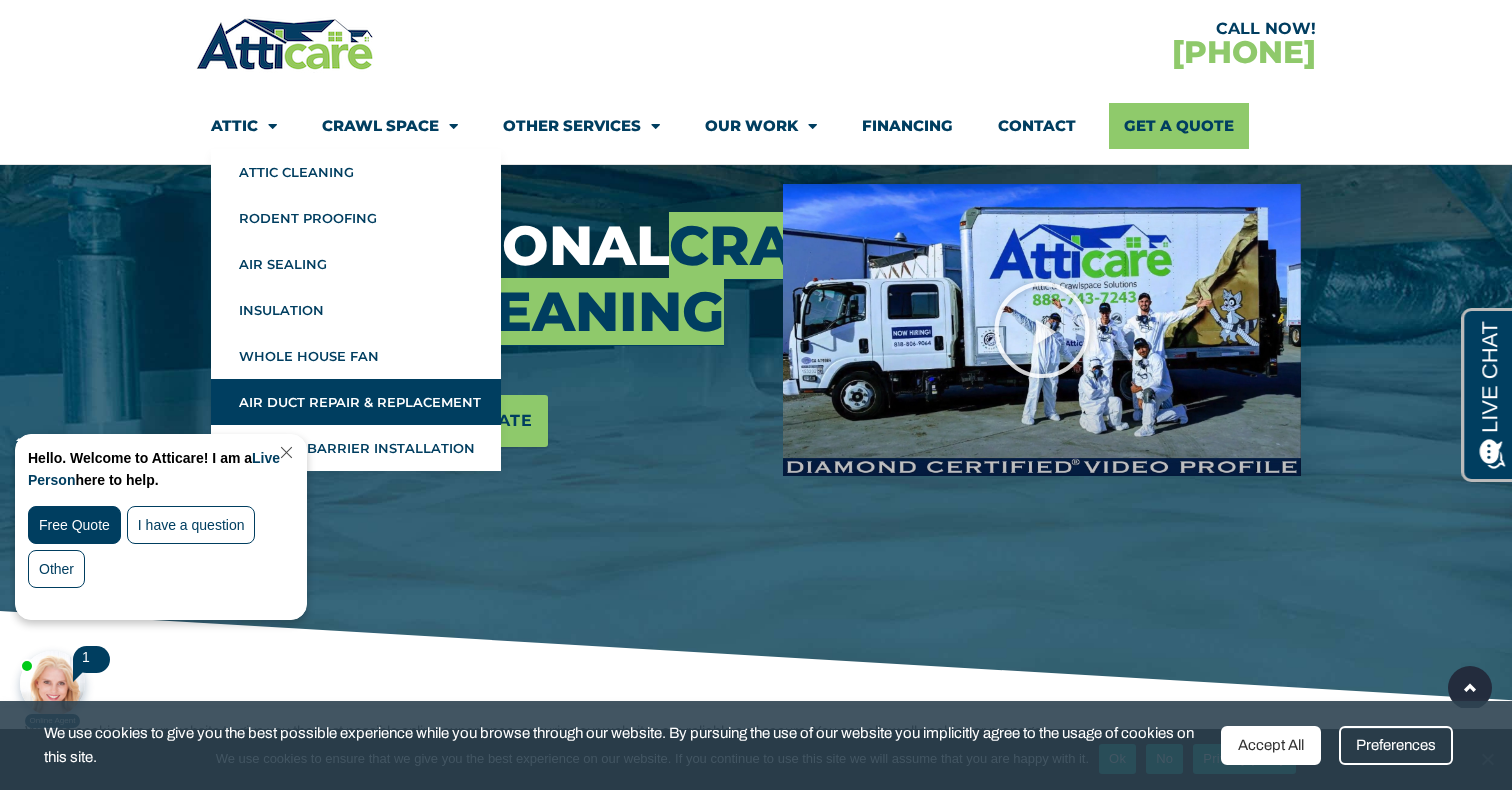 click on "Air Duct Repair & Replacement" 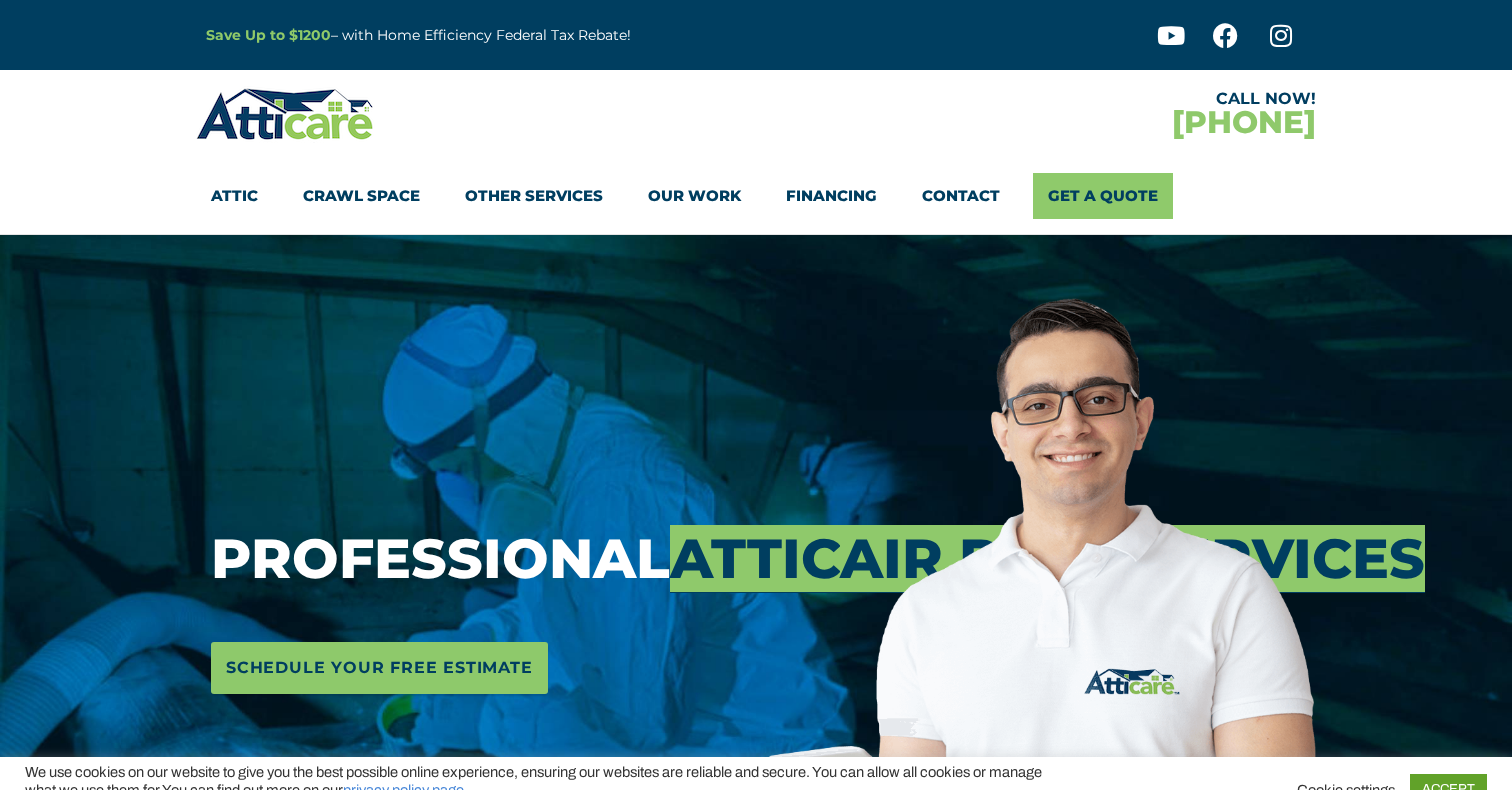 scroll, scrollTop: 0, scrollLeft: 0, axis: both 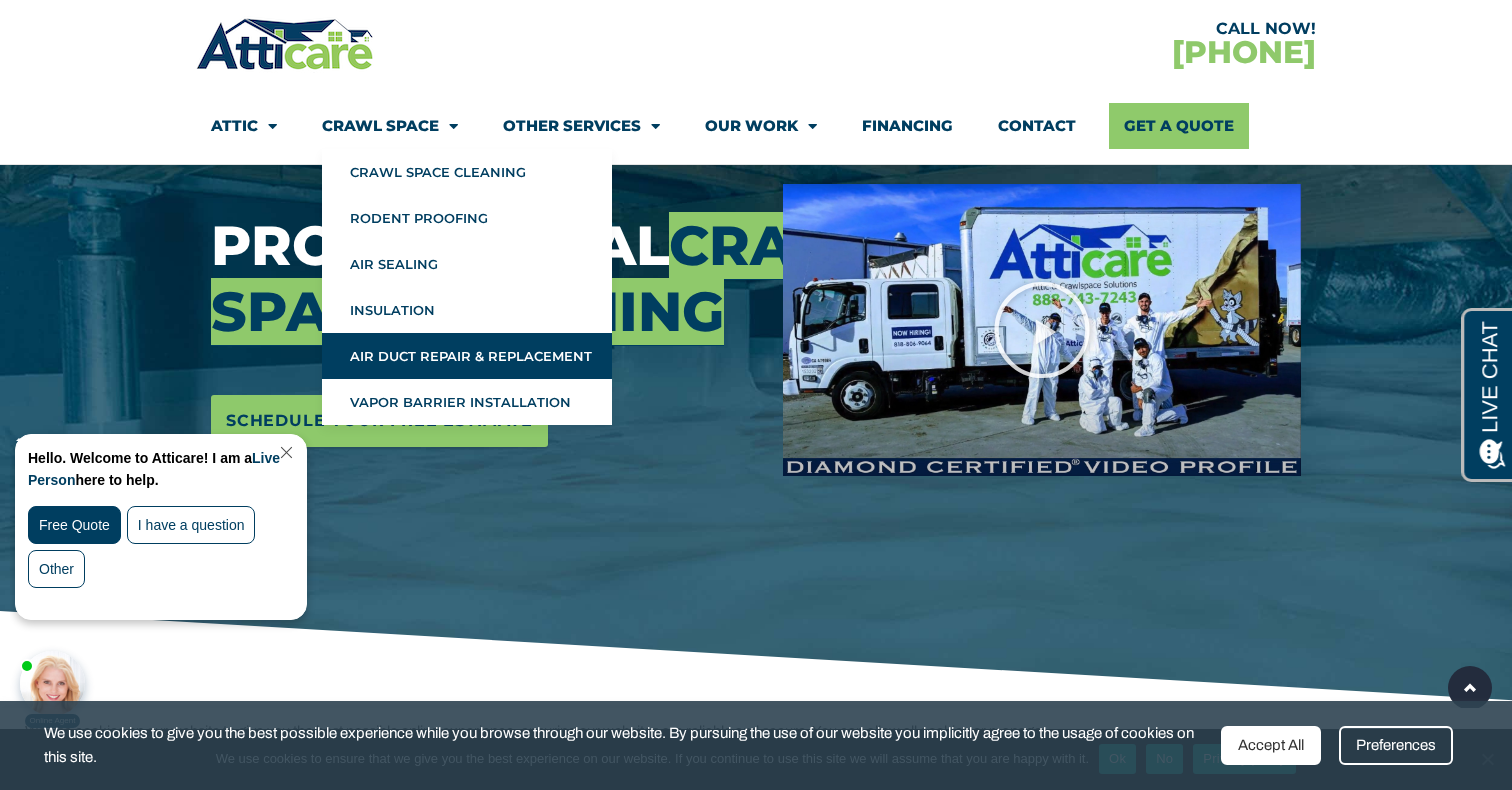 click on "Air Duct Repair & Replacement" 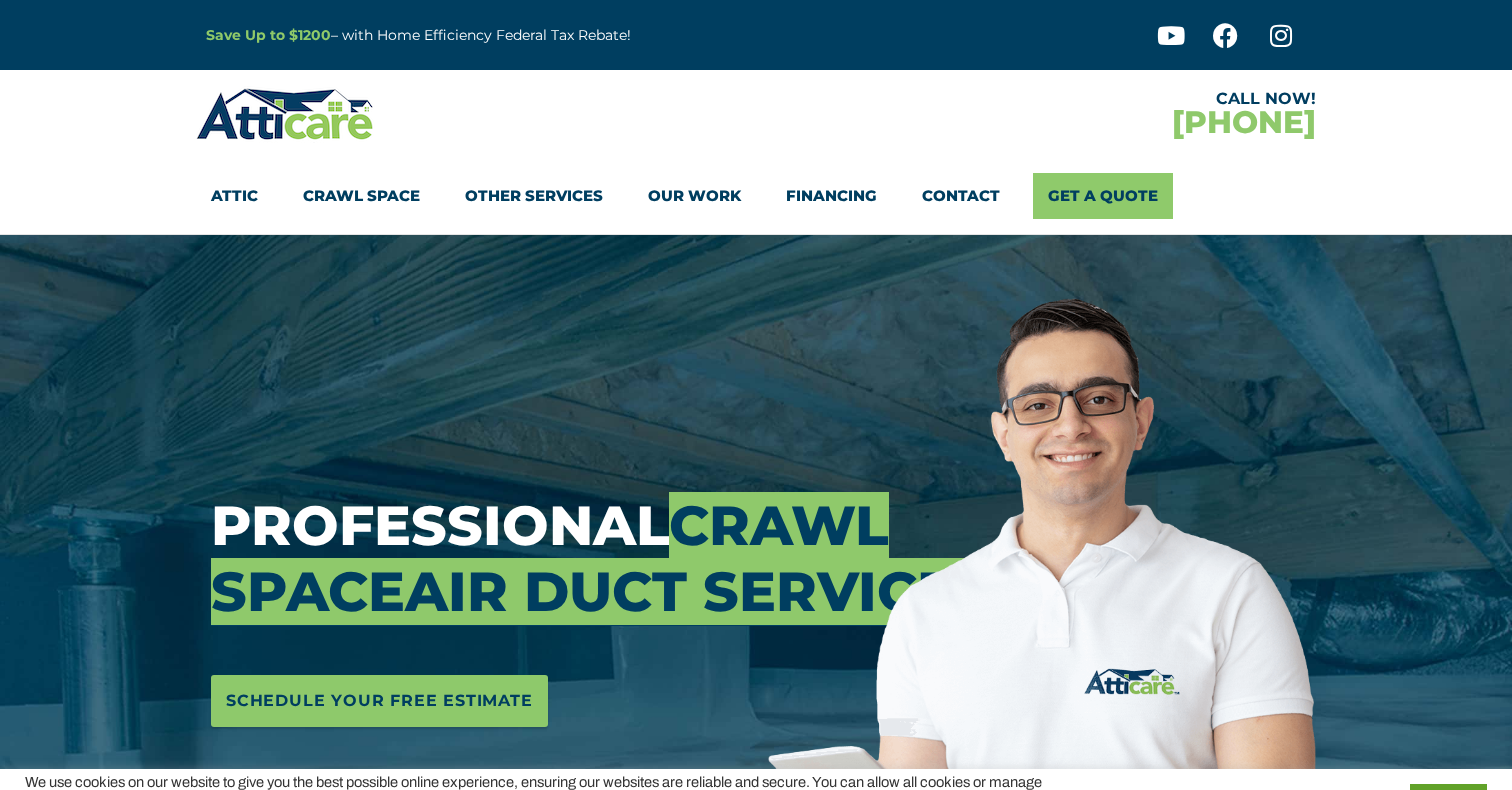 scroll, scrollTop: 0, scrollLeft: 0, axis: both 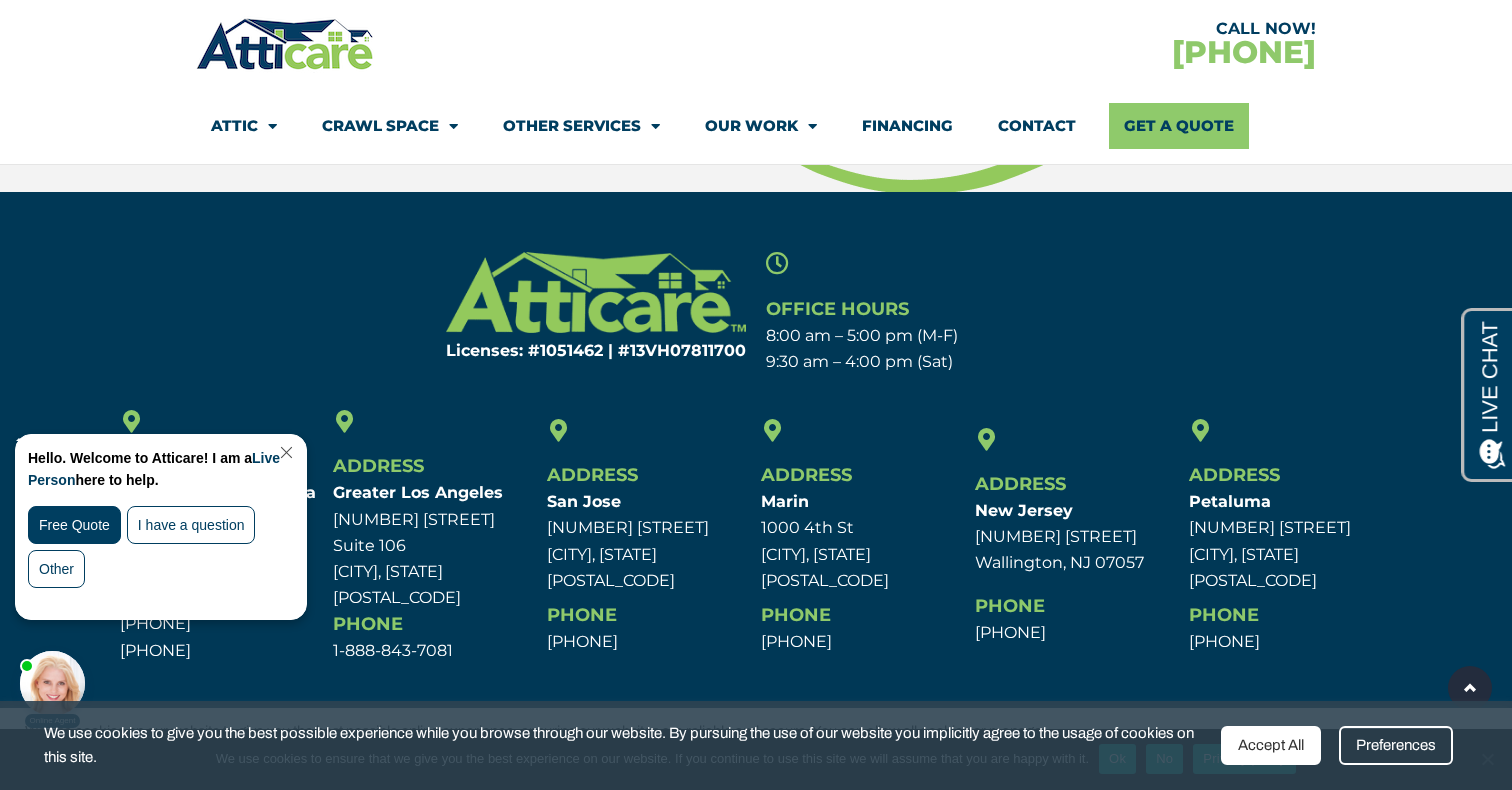 click at bounding box center [284, 452] 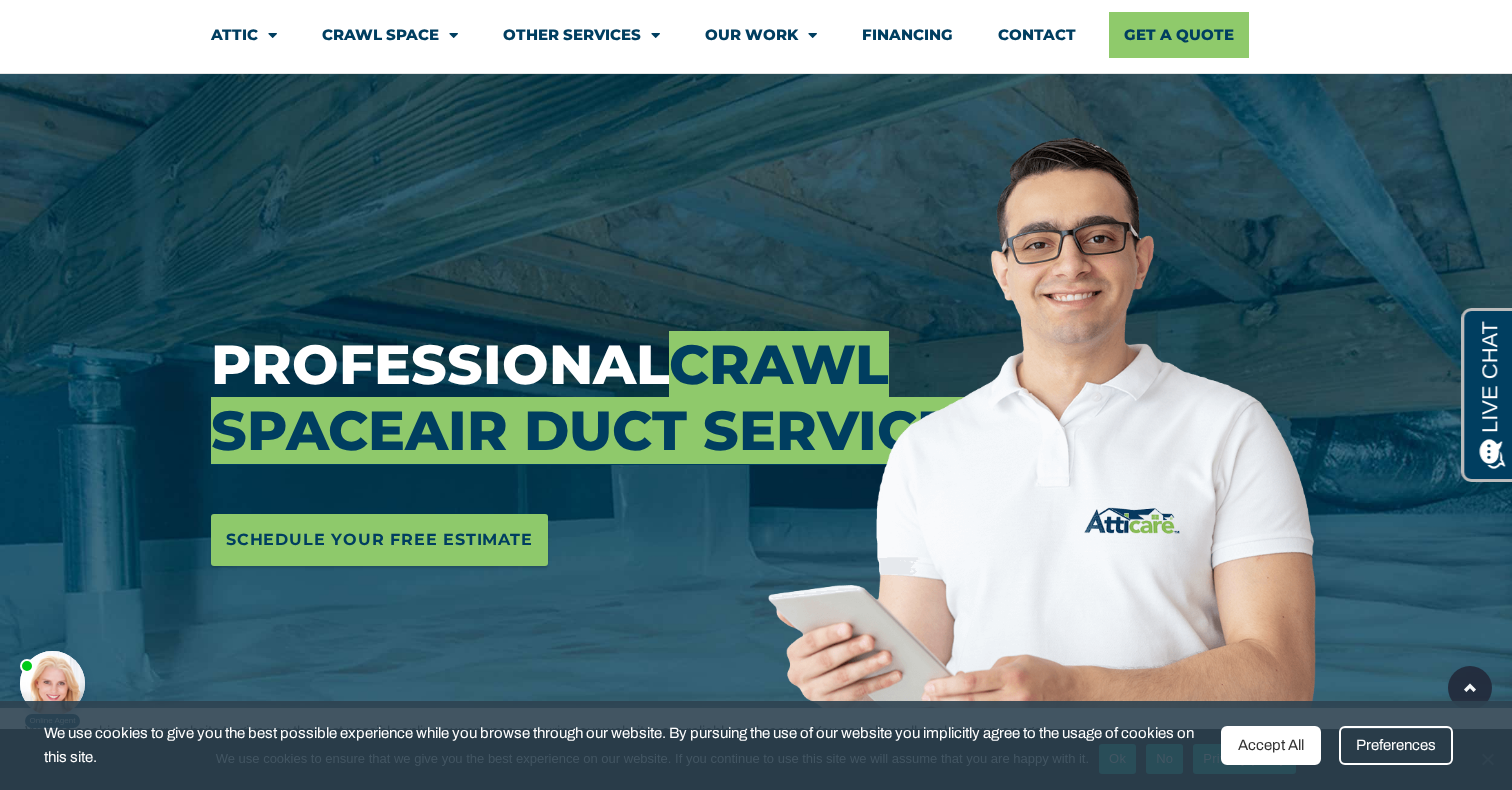 scroll, scrollTop: 0, scrollLeft: 0, axis: both 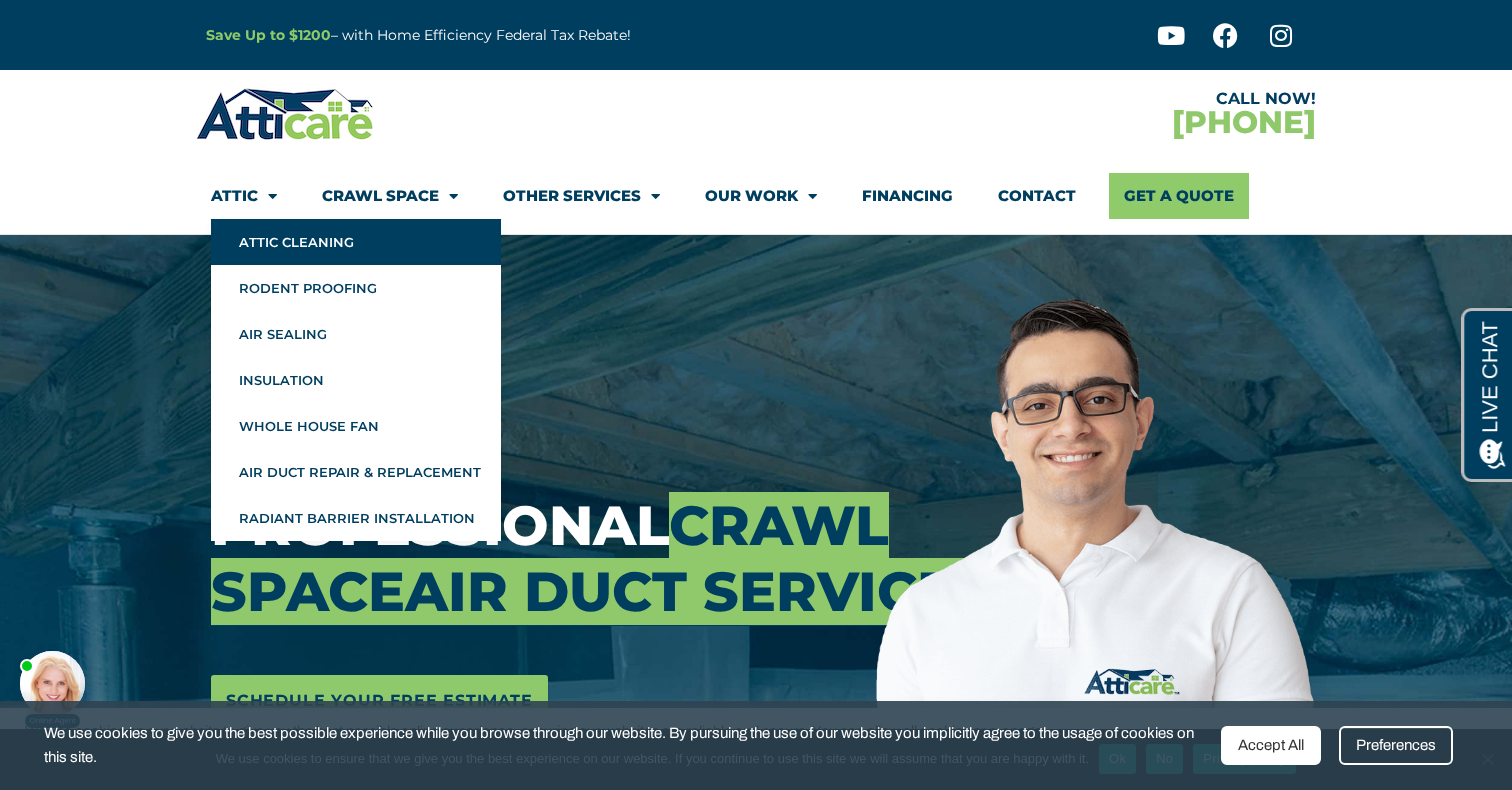 click on "Attic Cleaning" 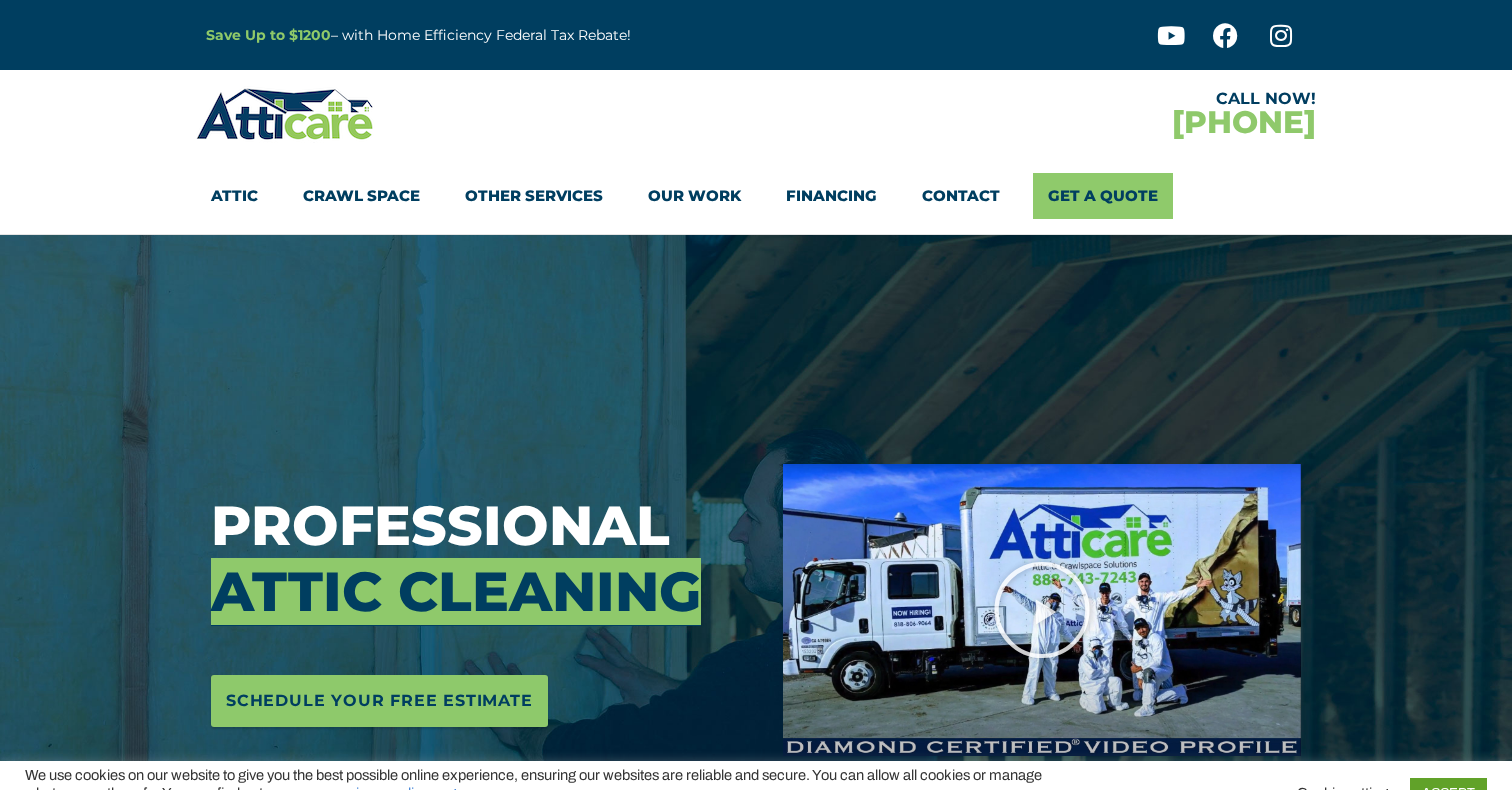 scroll, scrollTop: 0, scrollLeft: 0, axis: both 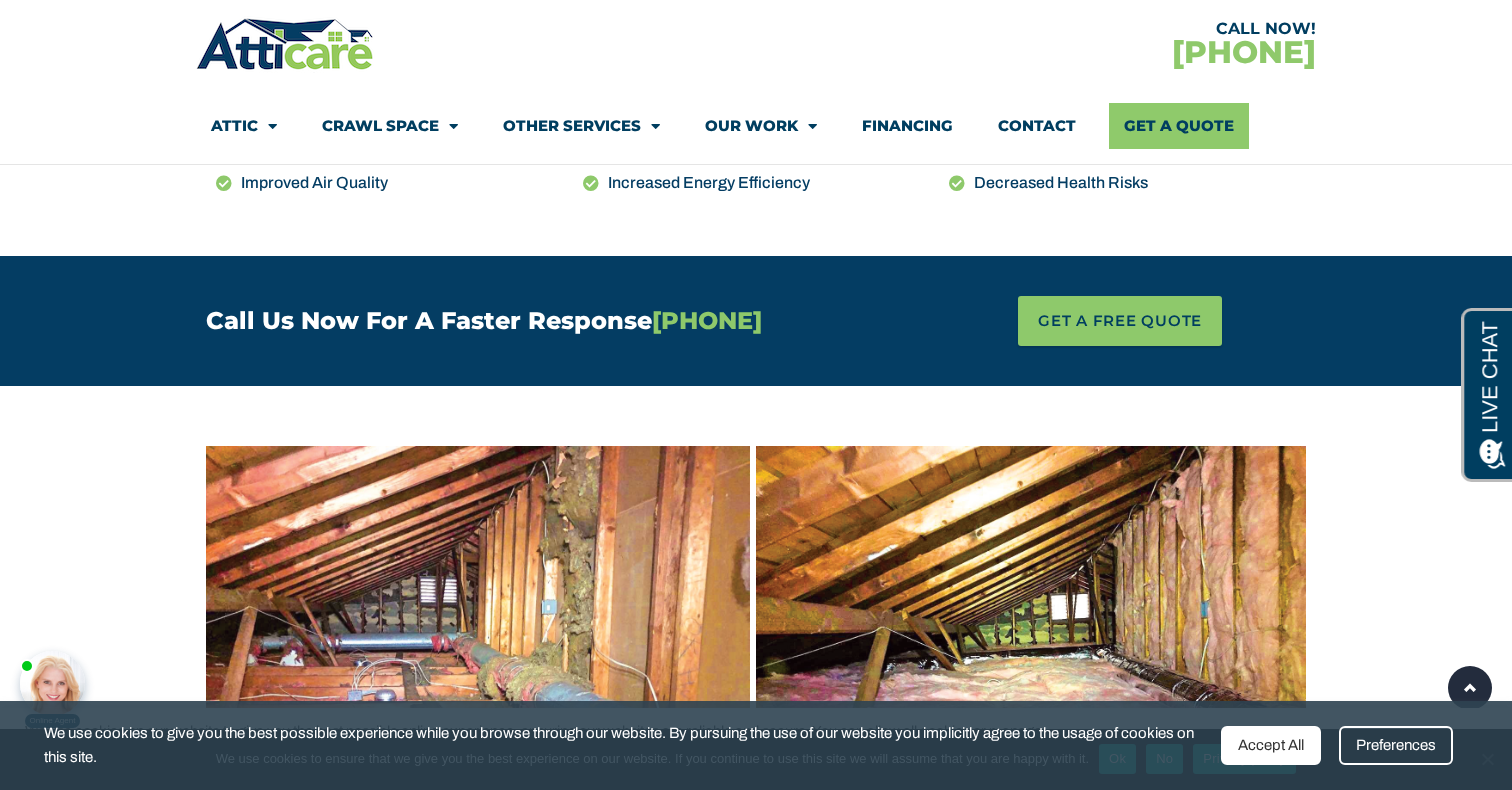 click on "Accept All" at bounding box center [1271, 745] 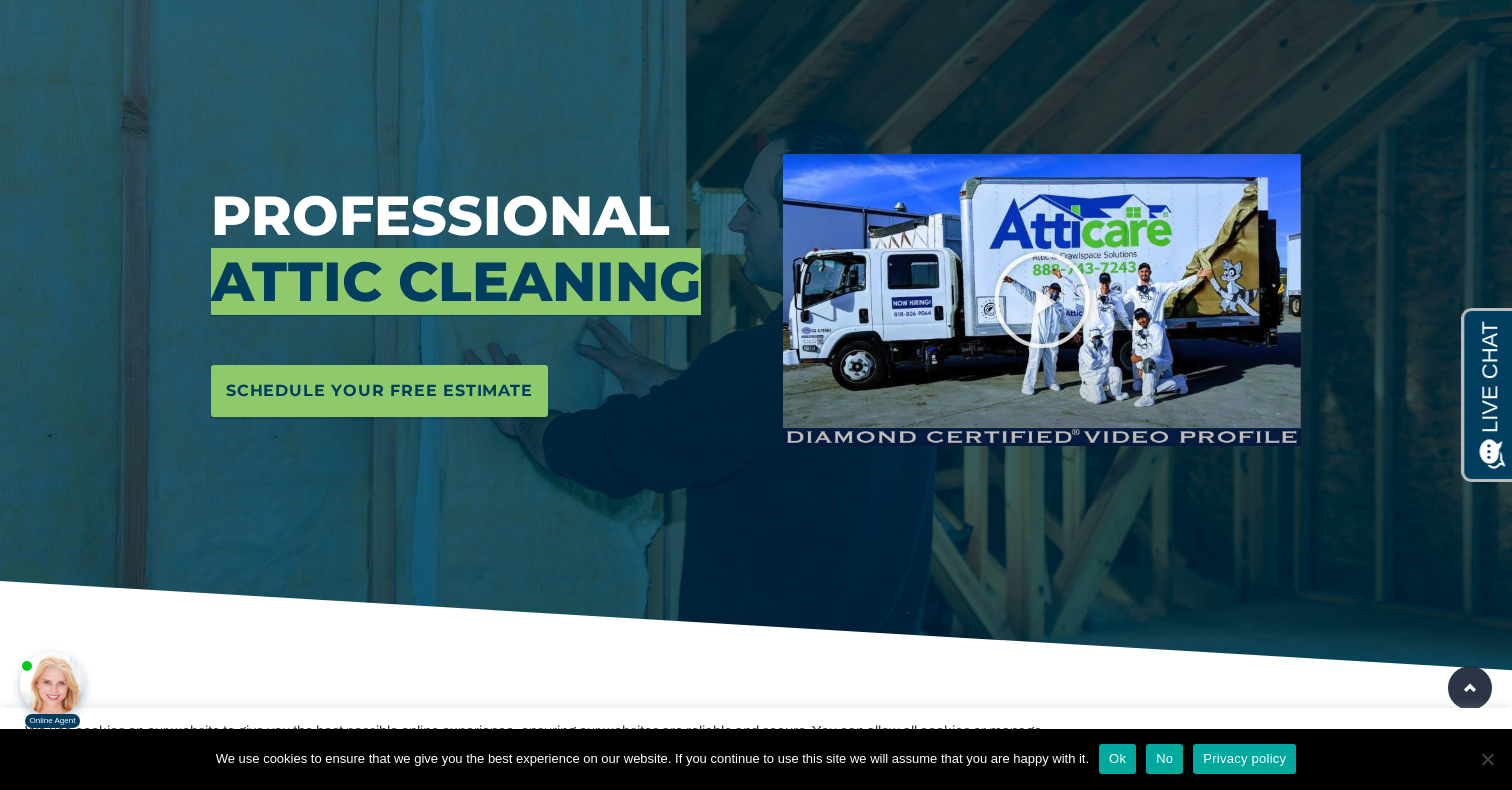 scroll, scrollTop: 0, scrollLeft: 0, axis: both 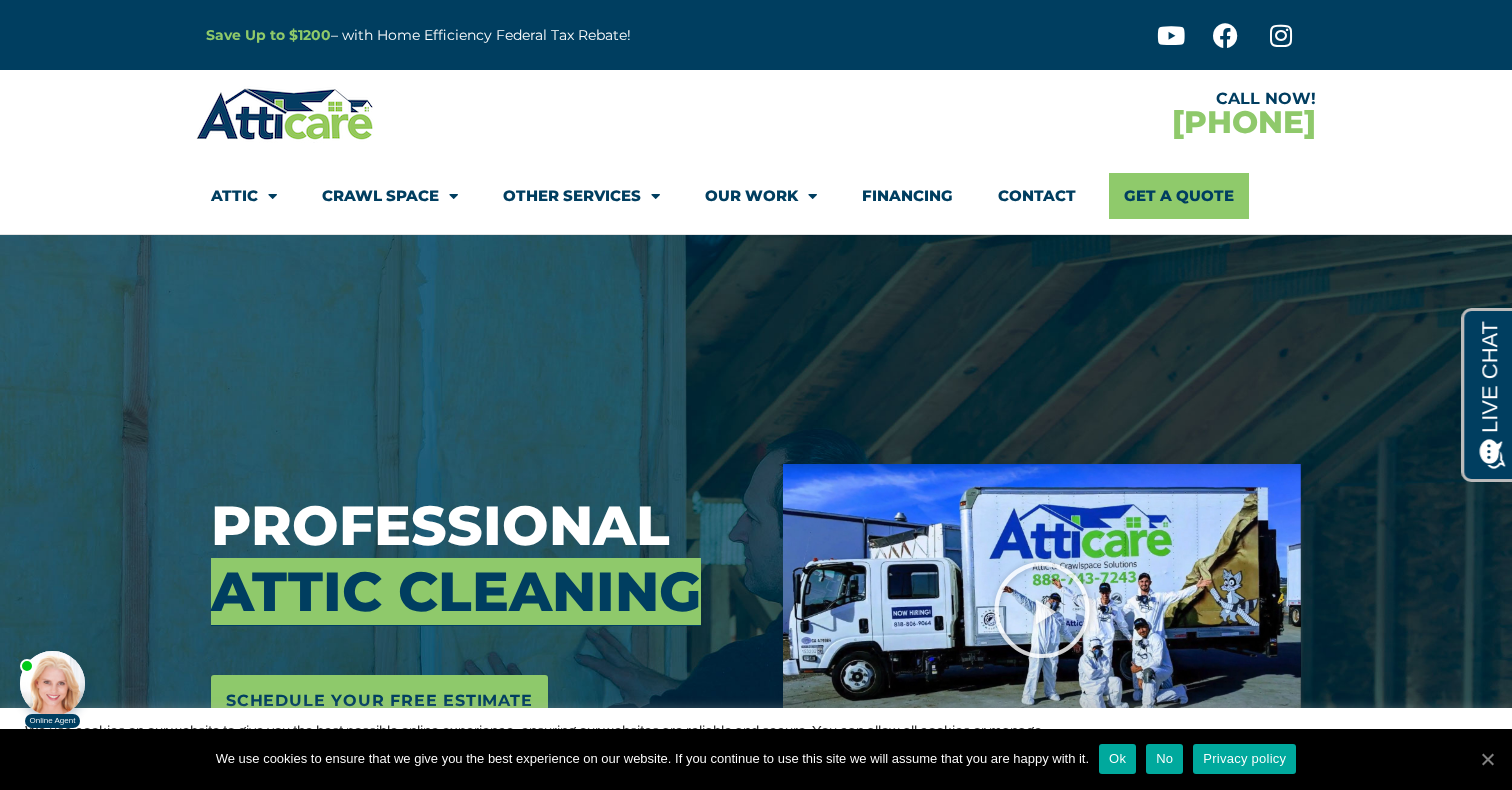 click at bounding box center [1487, 759] 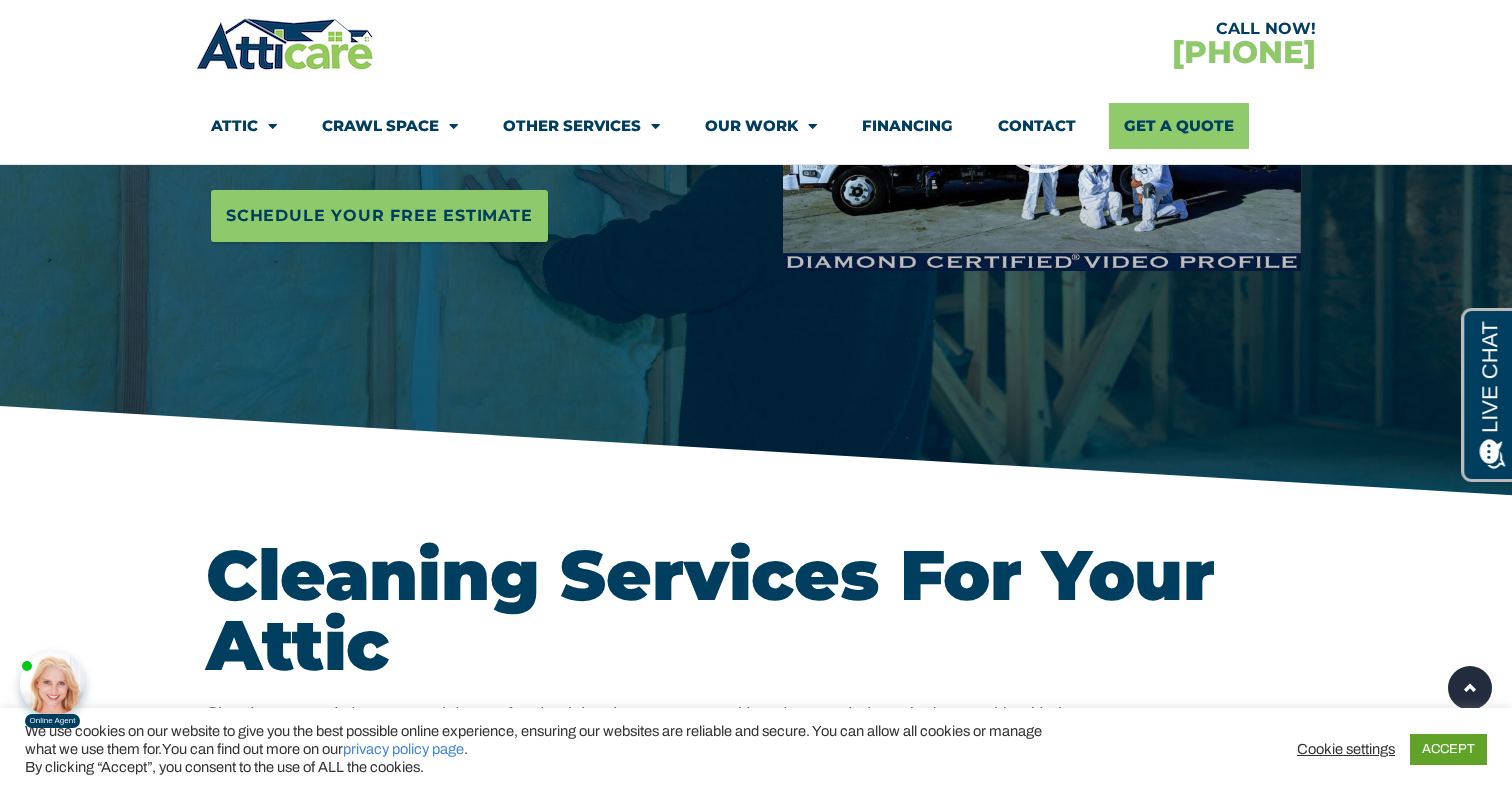 scroll, scrollTop: 489, scrollLeft: 0, axis: vertical 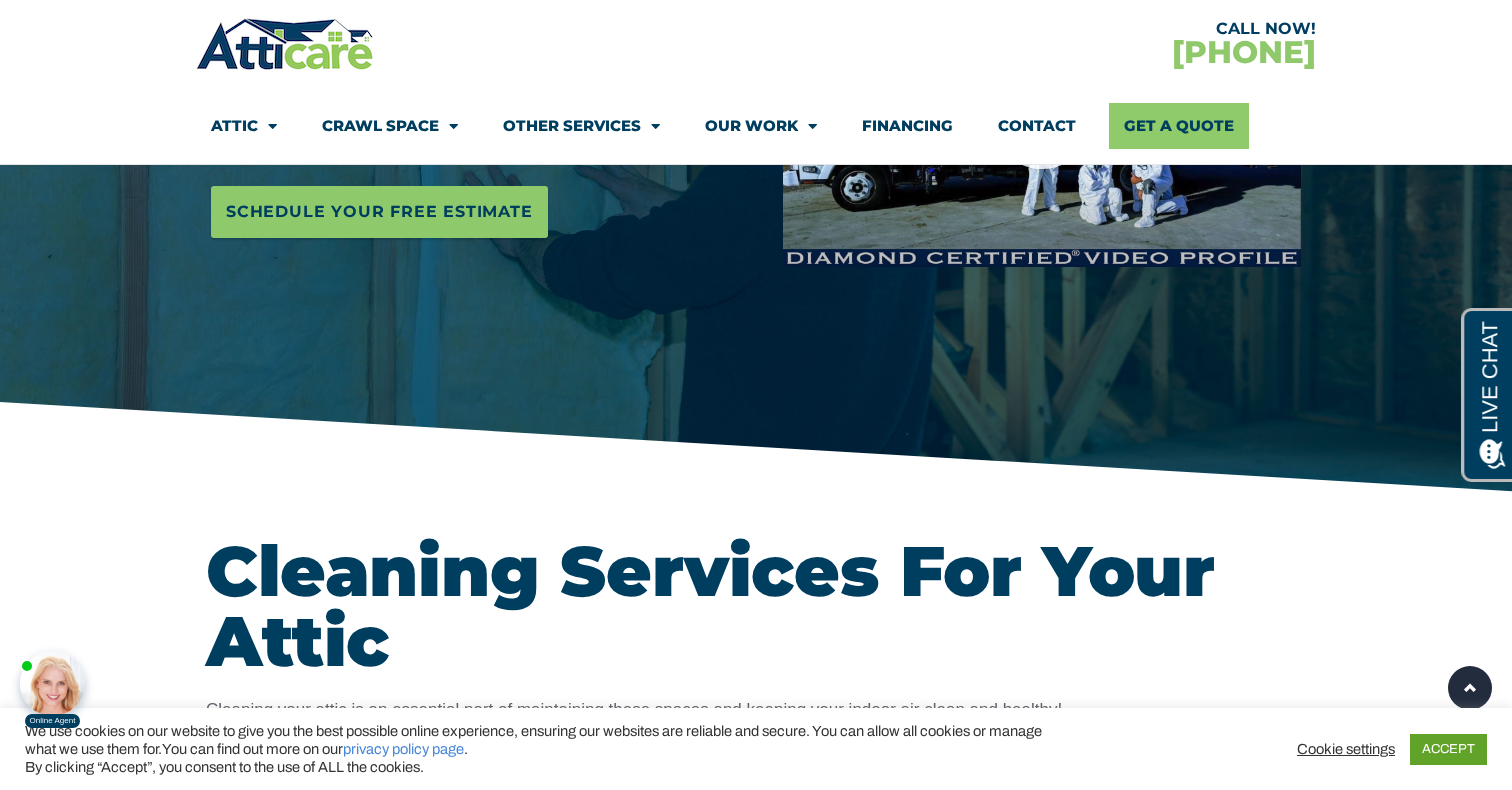 click at bounding box center (52, 683) 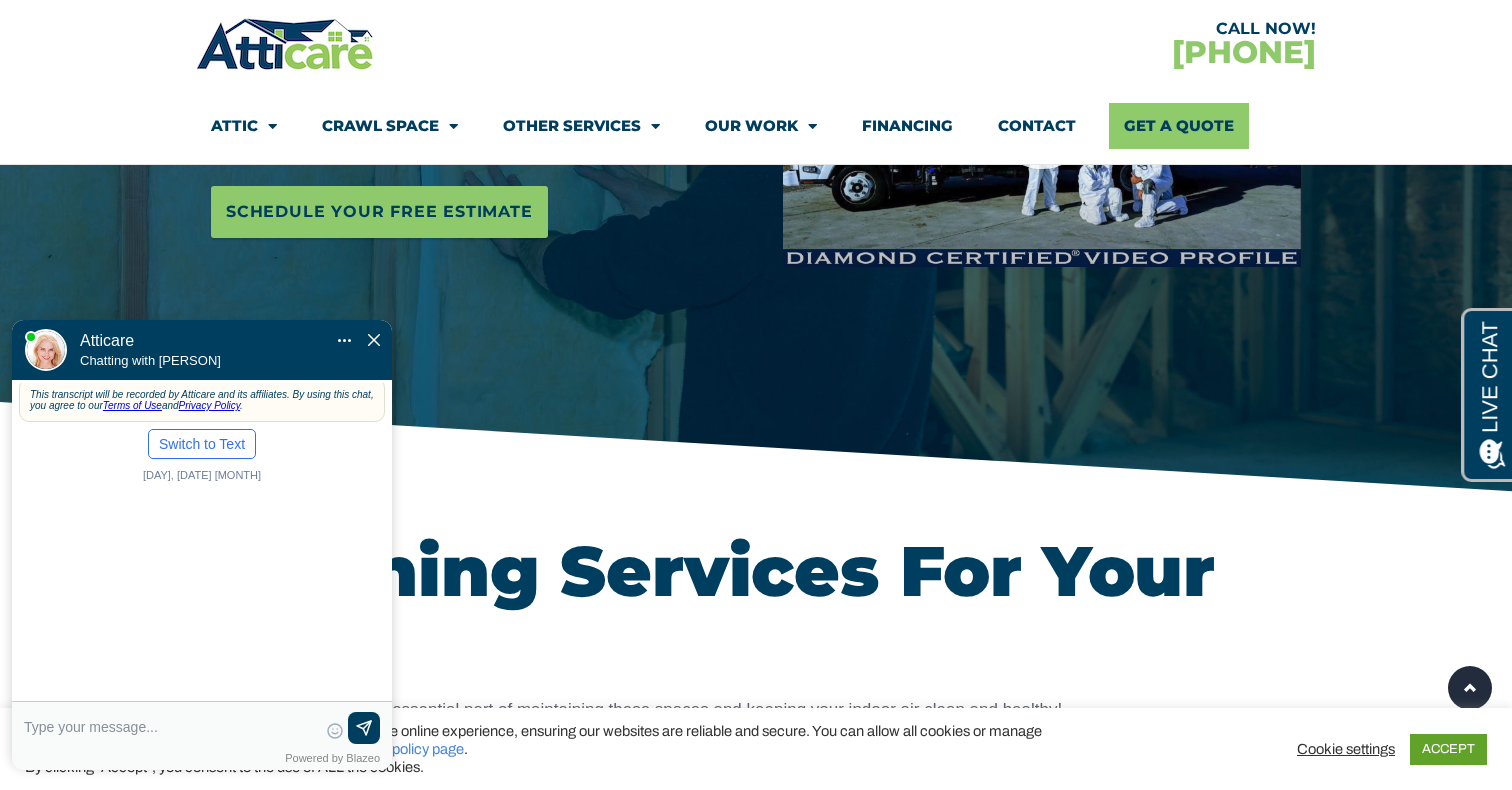 scroll, scrollTop: 0, scrollLeft: 0, axis: both 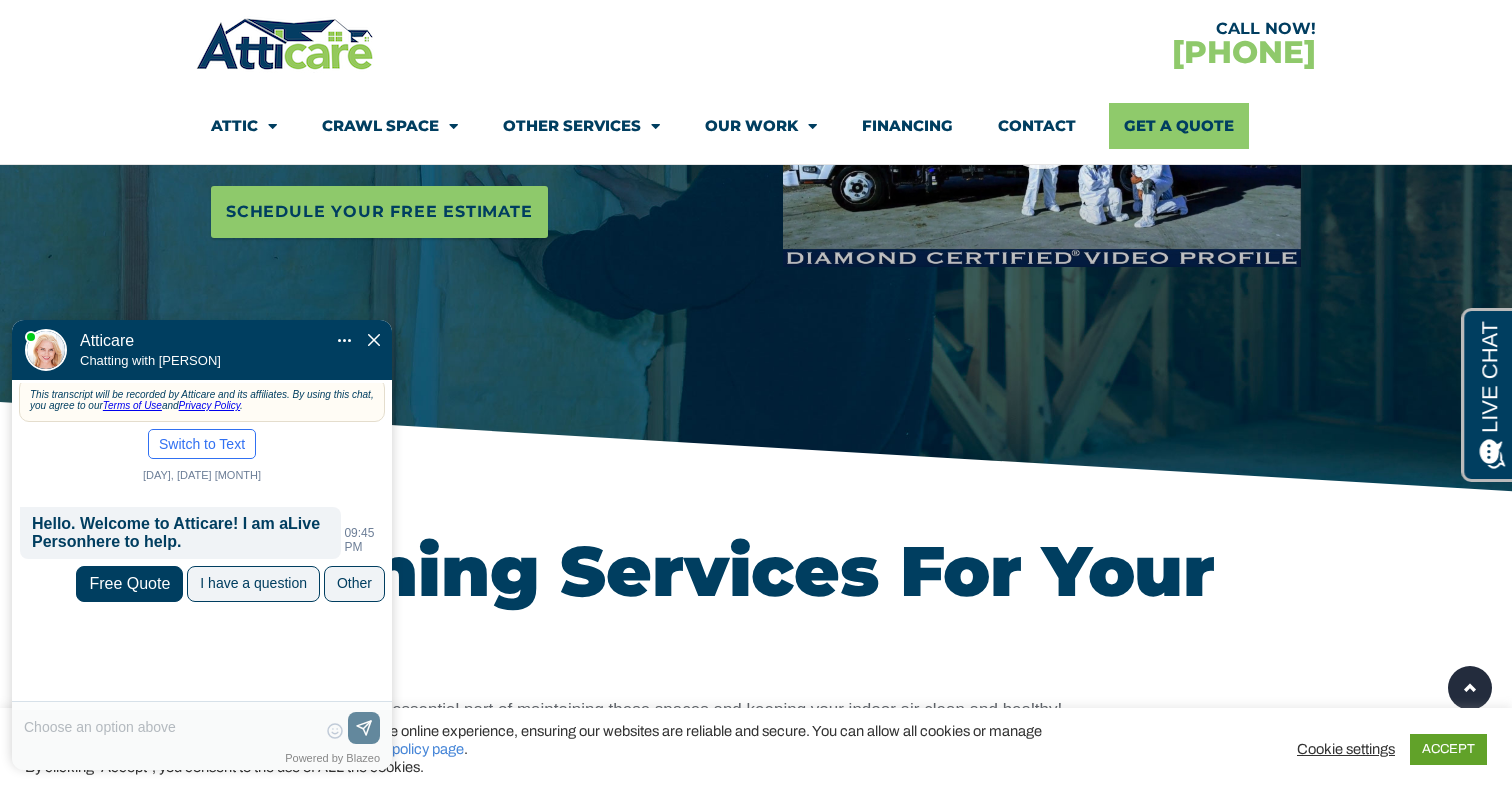 click on "😀 😁 😂 😃 😄 😅 😆 😇 😈 😉 😊 😋 😌 😍 😎 😏 😐 😑 😒 😓 😔 😕 😖 😗 😘 😛 😝 😞 😟 😠 😡 😢 😣 😤 😥 😦
Skip phone number
Powered by Blazeo" at bounding box center (202, 740) 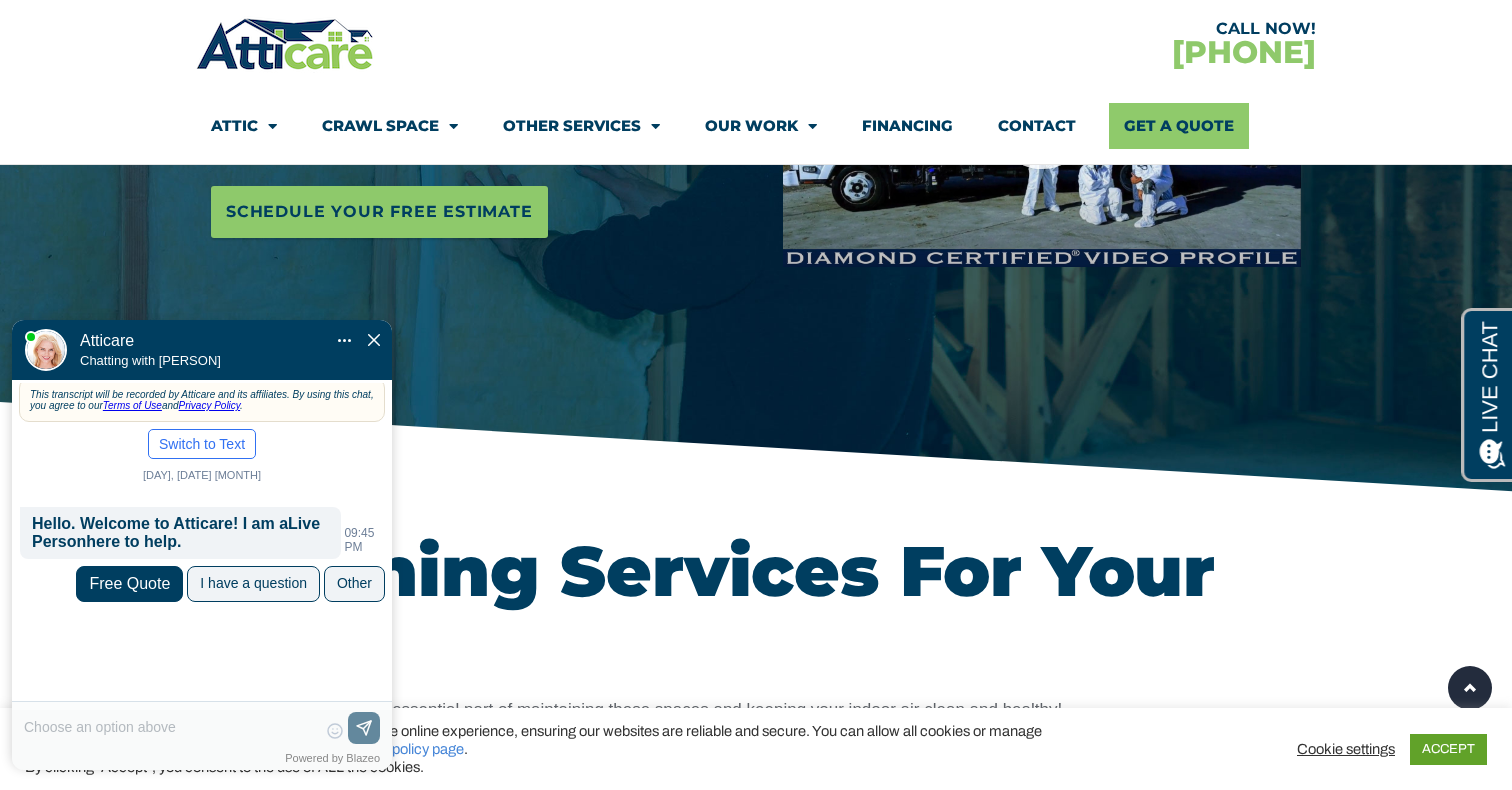 click on "😀 😁 😂 😃 😄 😅 😆 😇 😈 😉 😊 😋 😌 😍 😎 😏 😐 😑 😒 😓 😔 😕 😖 😗 😘 😛 😝 😞 😟 😠 😡 😢 😣 😤 😥 😦
Skip phone number
Powered by Blazeo" at bounding box center (202, 740) 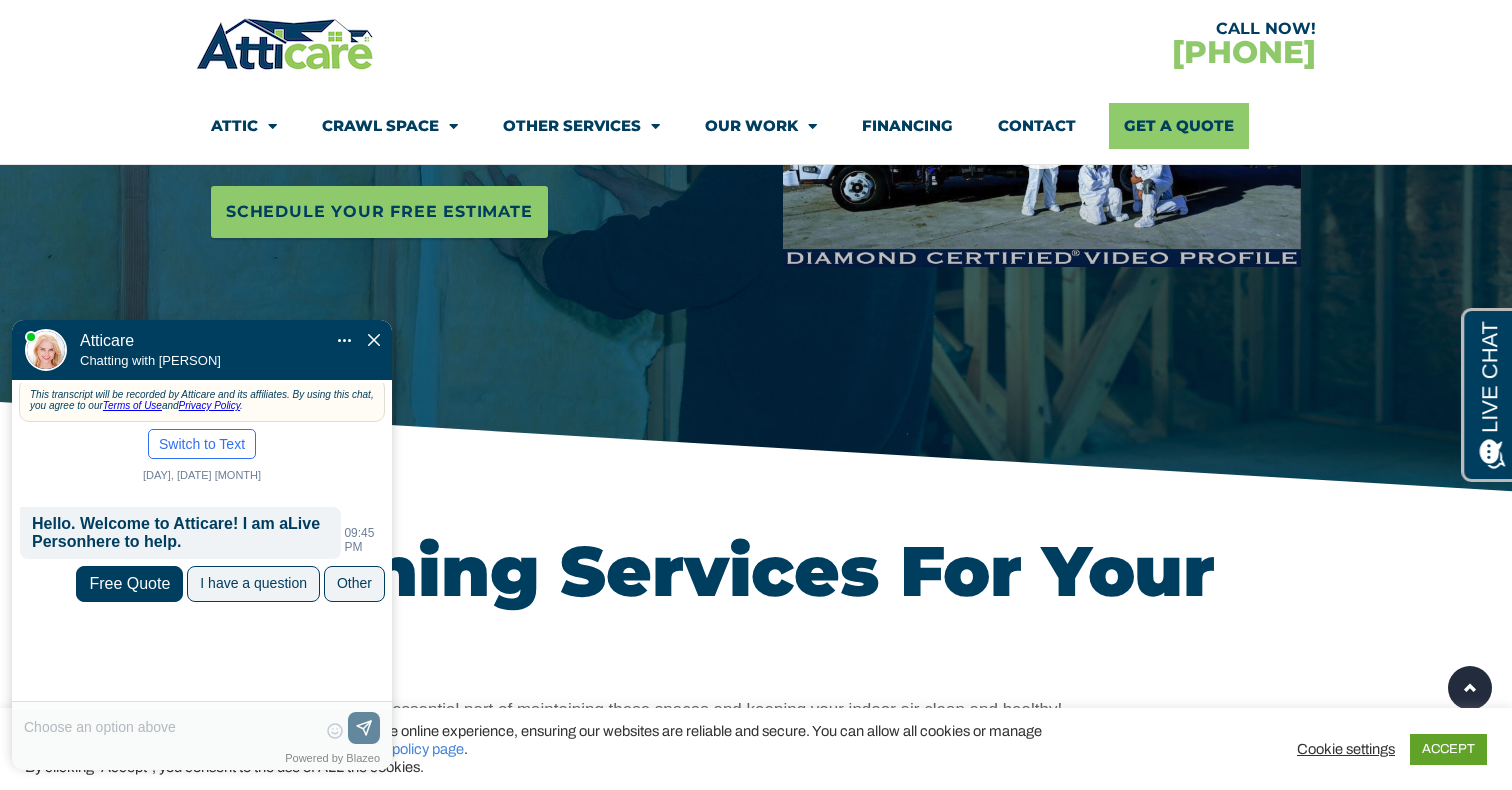 click at bounding box center (374, 340) 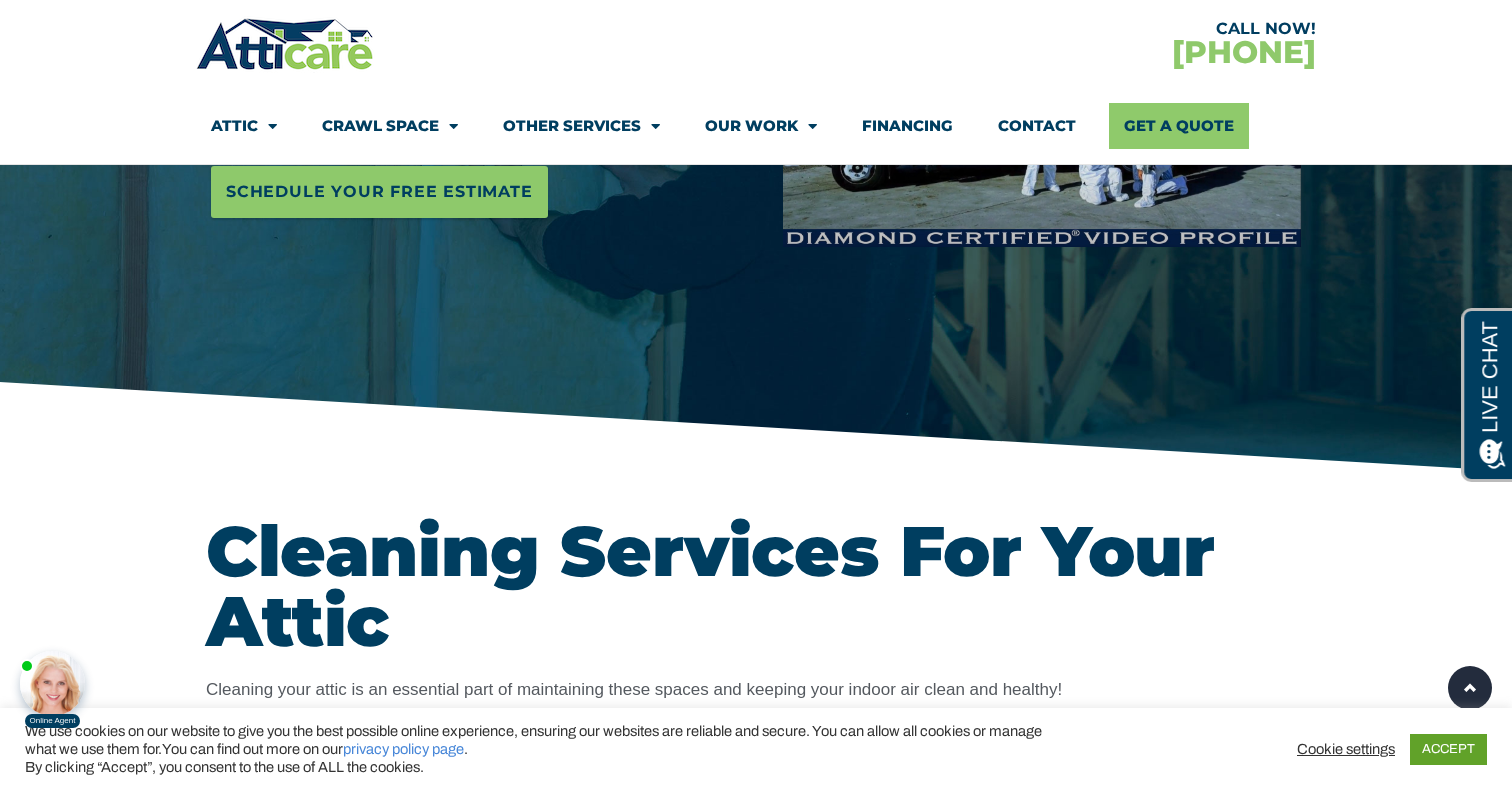 scroll, scrollTop: 250, scrollLeft: 0, axis: vertical 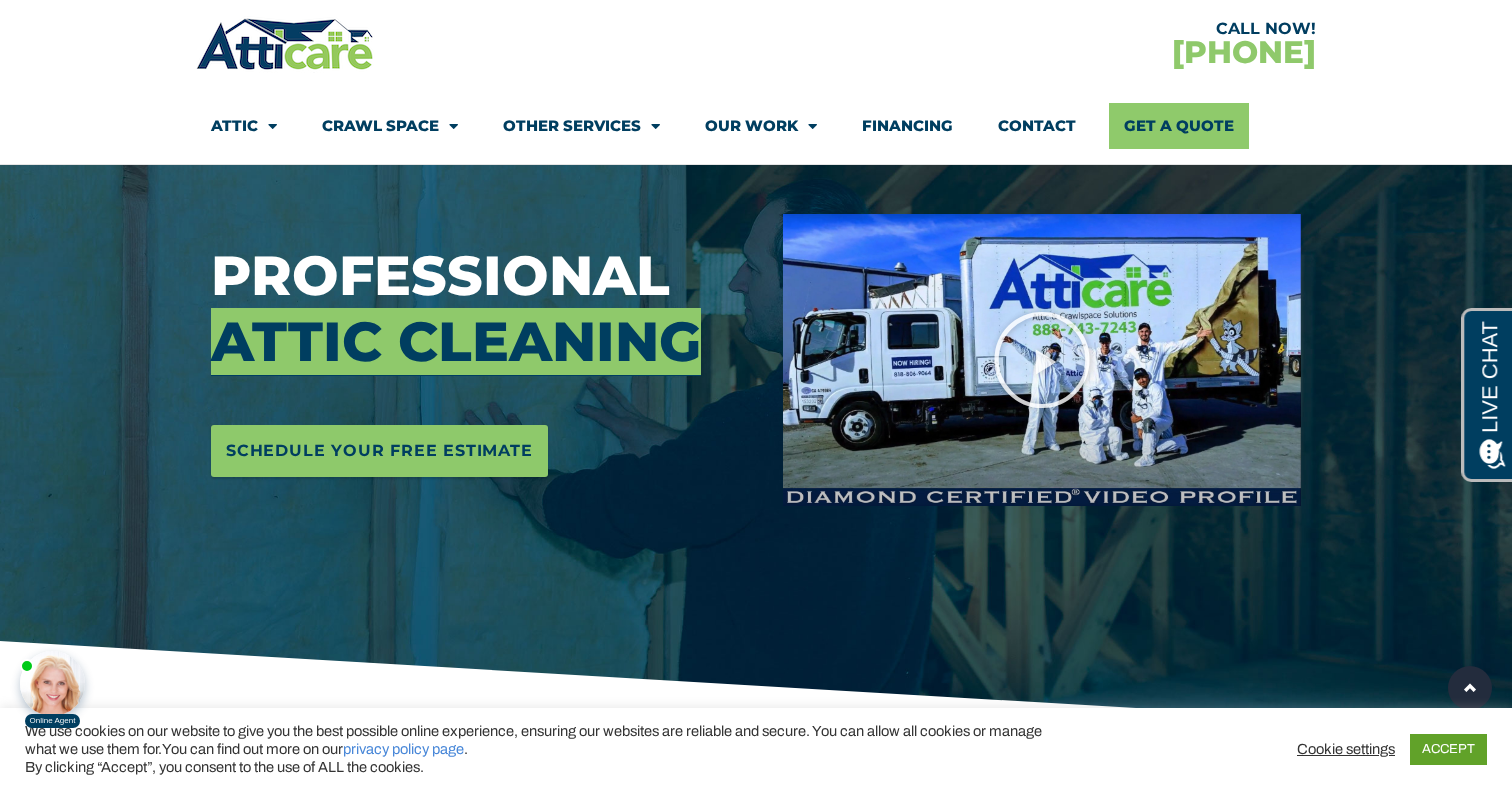 click on "Our Work" 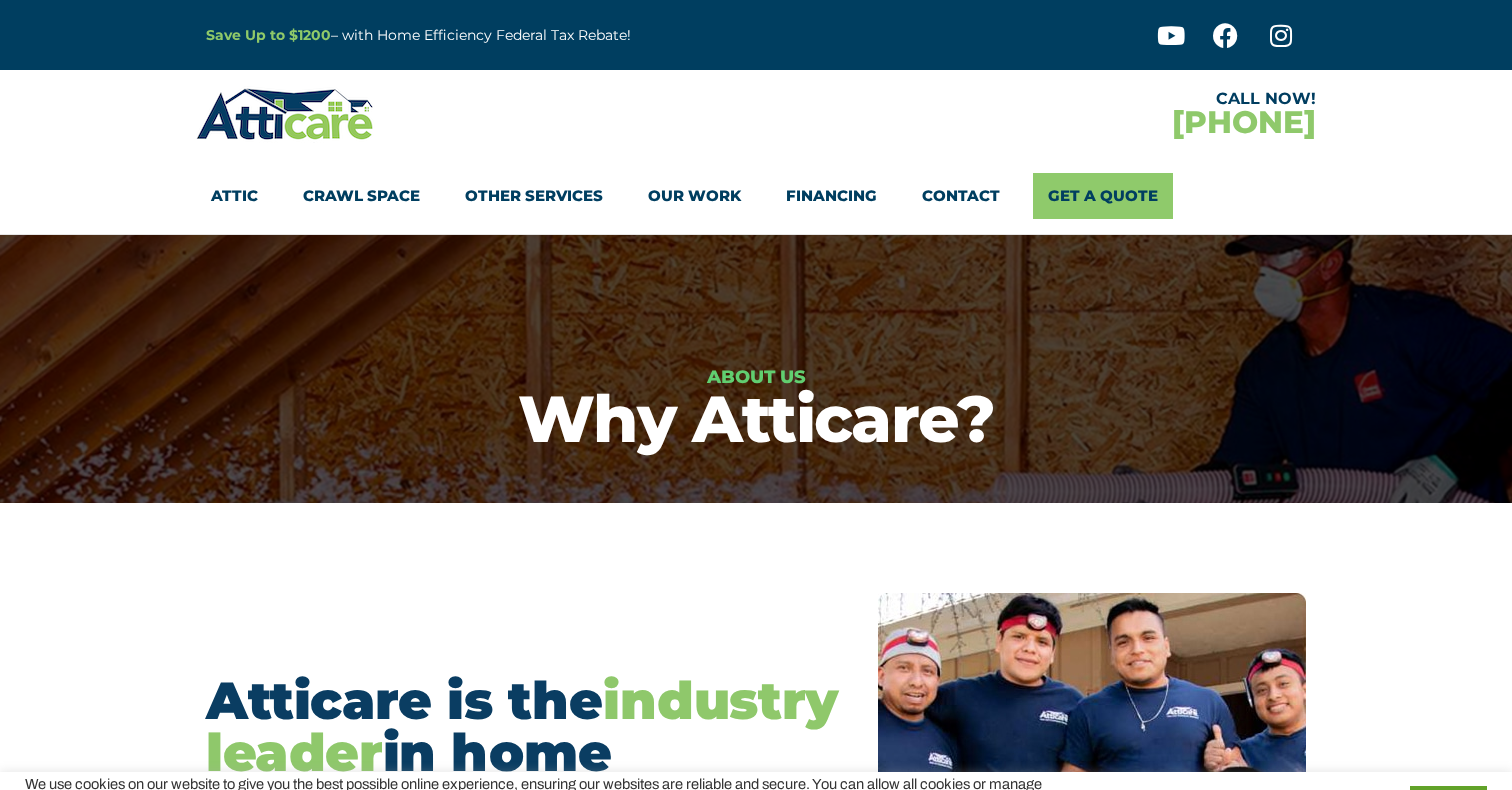 scroll, scrollTop: 0, scrollLeft: 0, axis: both 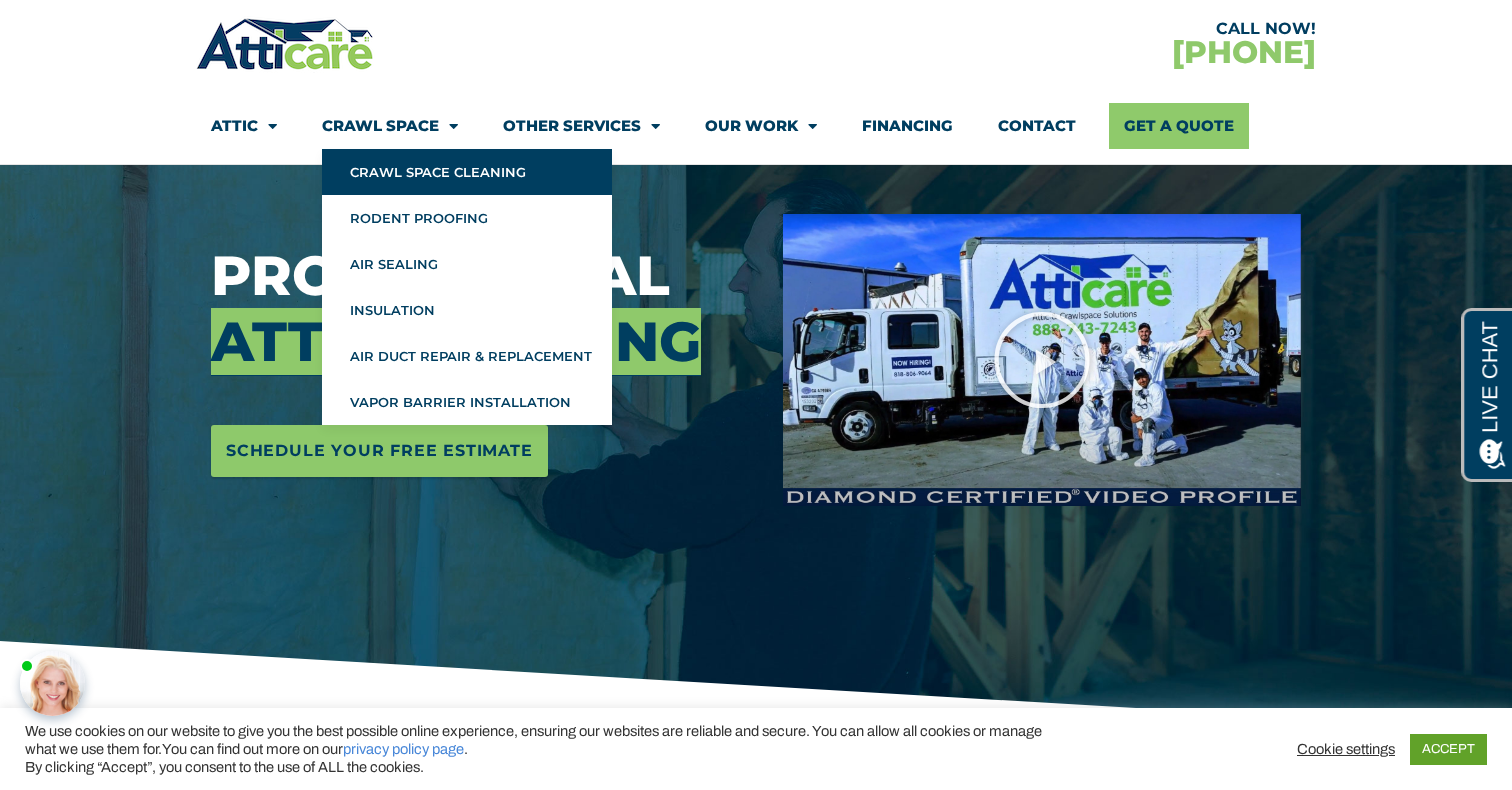 click on "Crawl Space Cleaning" 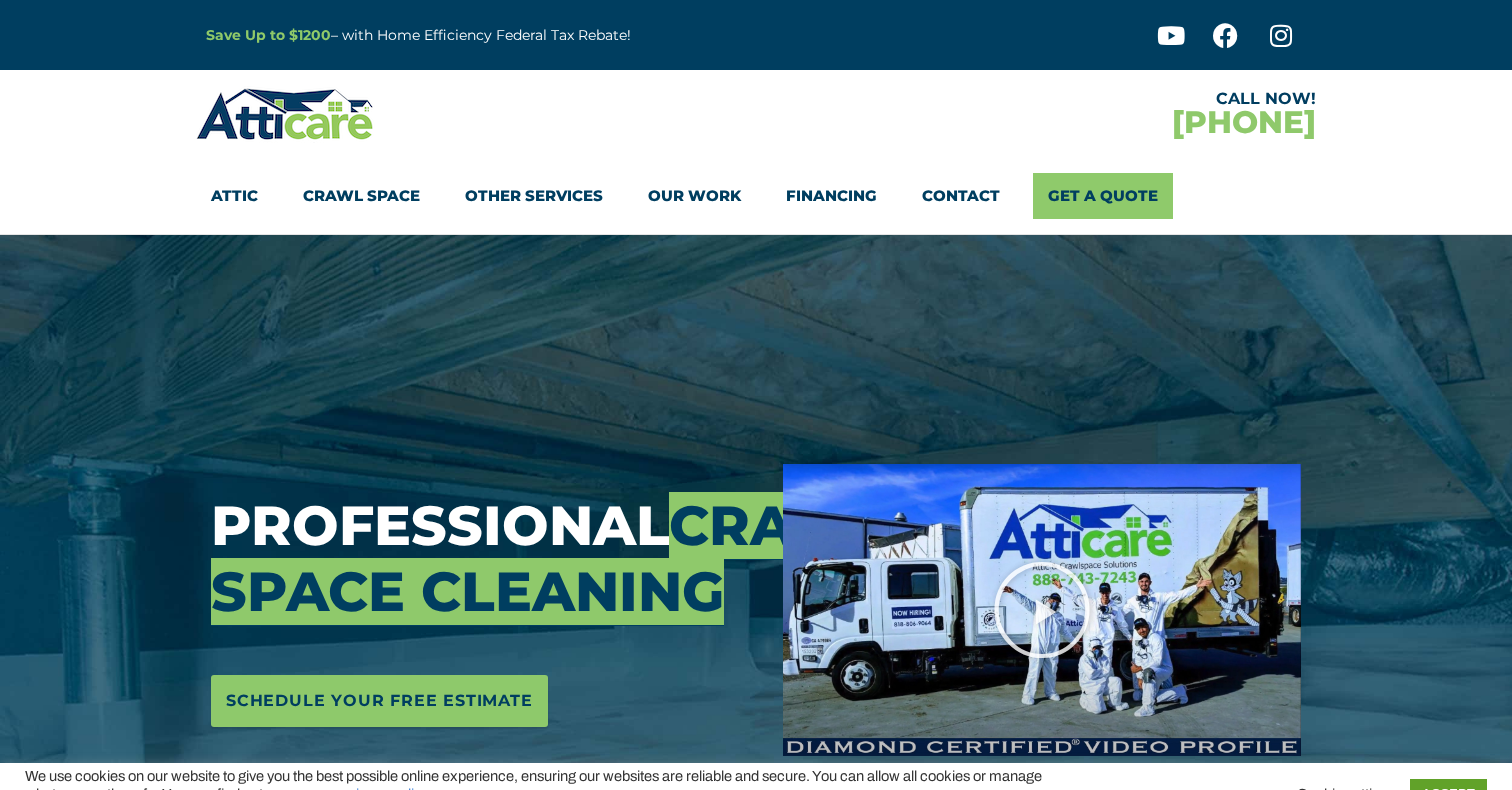 scroll, scrollTop: 0, scrollLeft: 0, axis: both 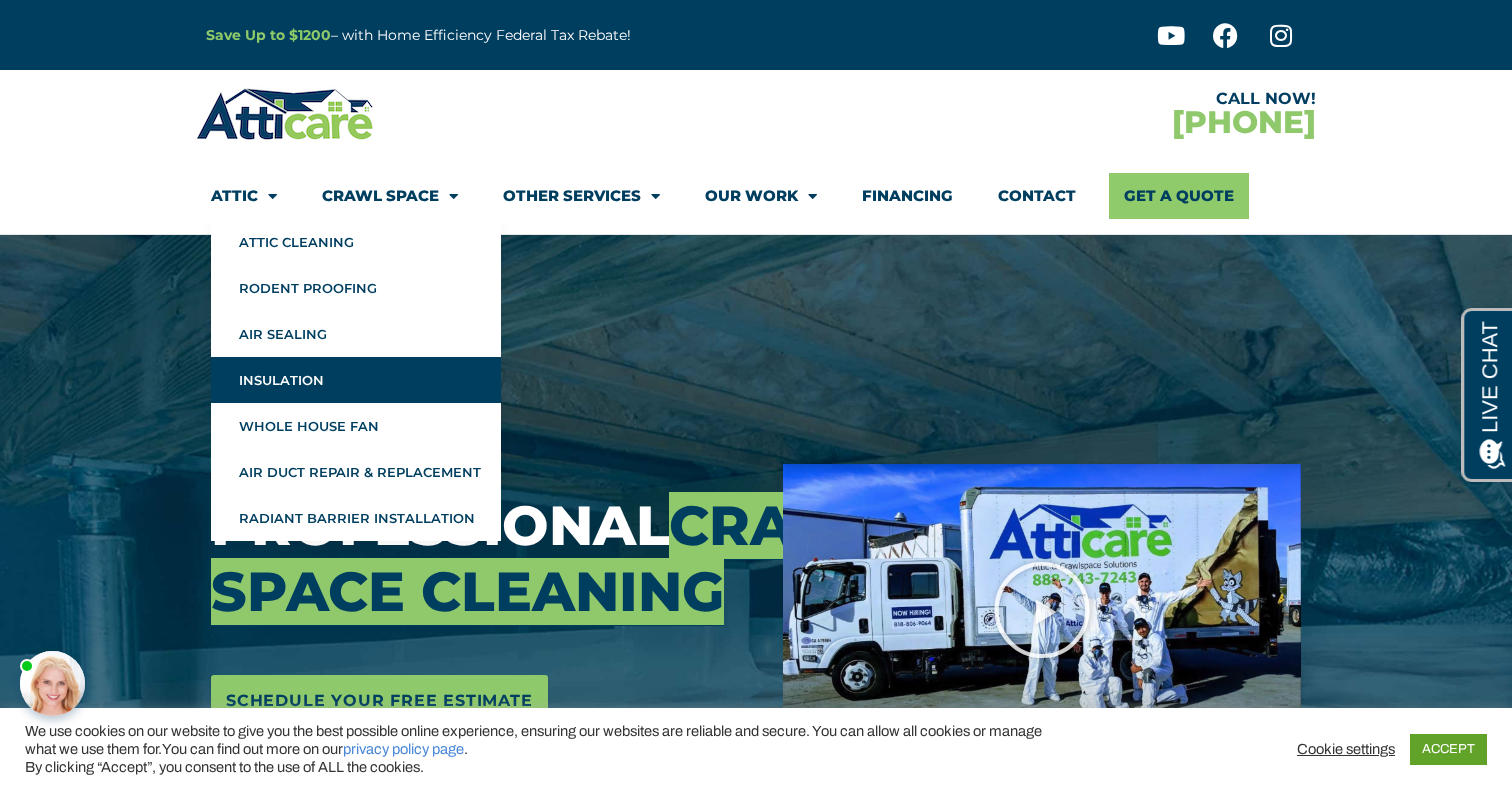click on "Insulation" 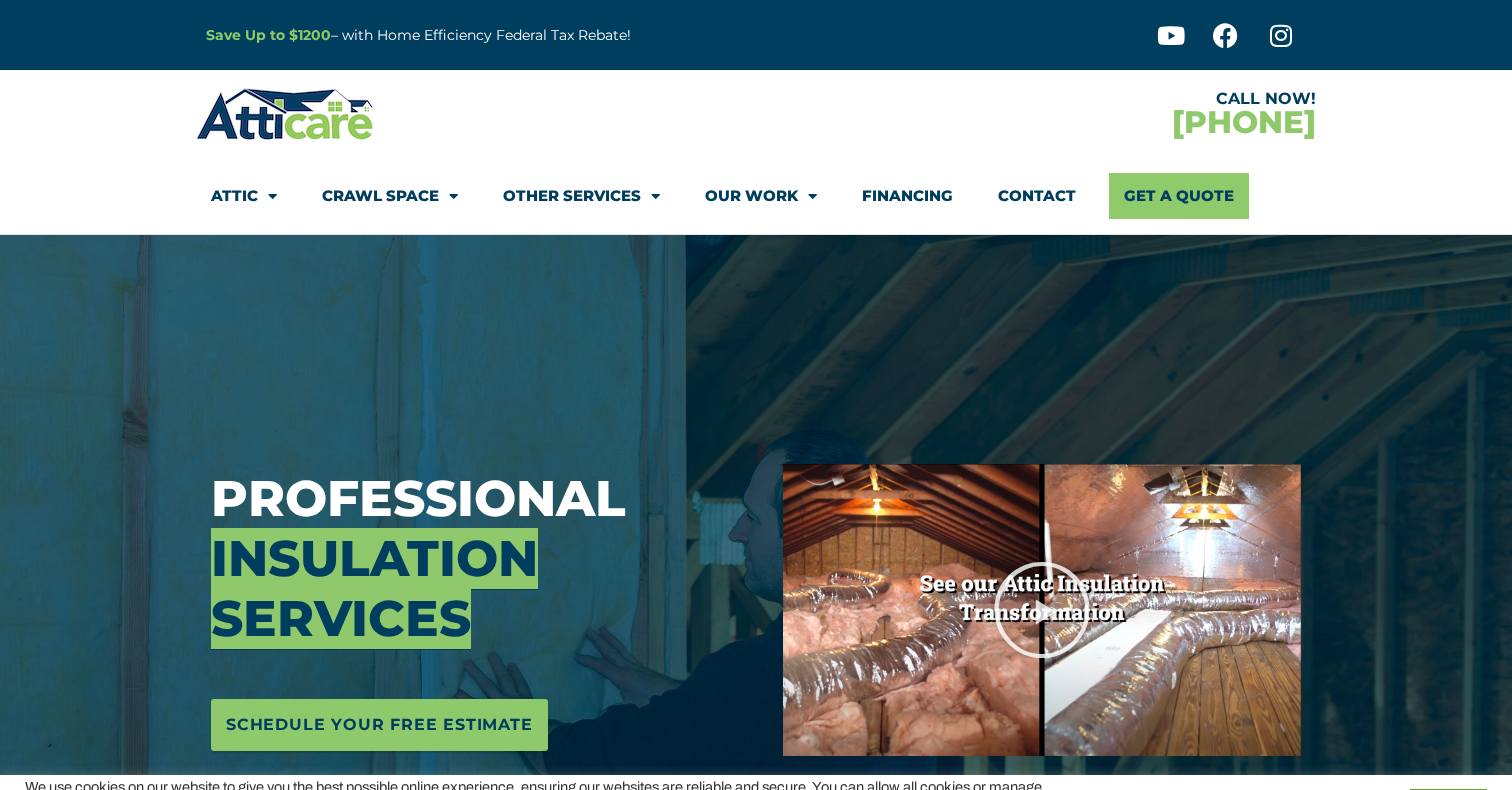 scroll, scrollTop: 0, scrollLeft: 0, axis: both 